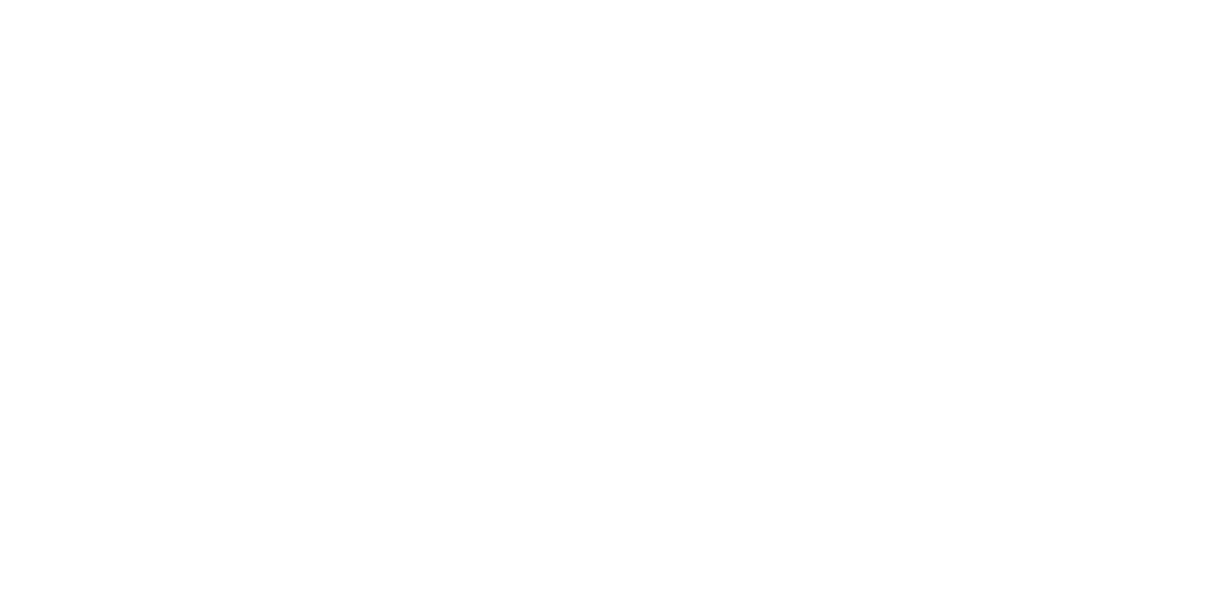 scroll, scrollTop: 0, scrollLeft: 0, axis: both 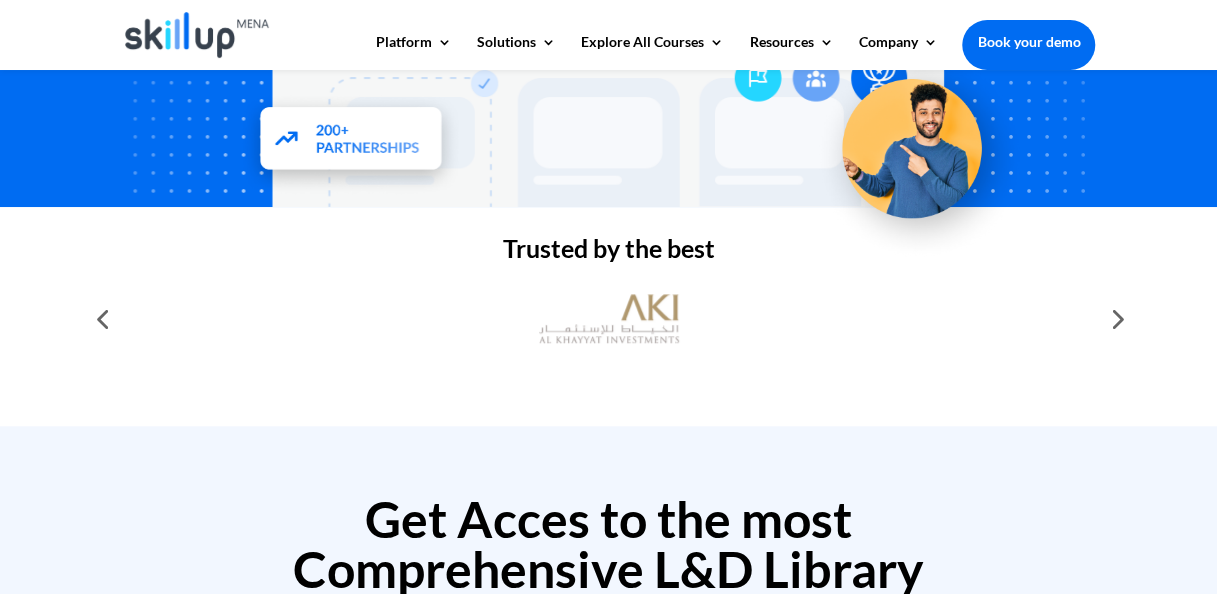 click at bounding box center [1115, 319] 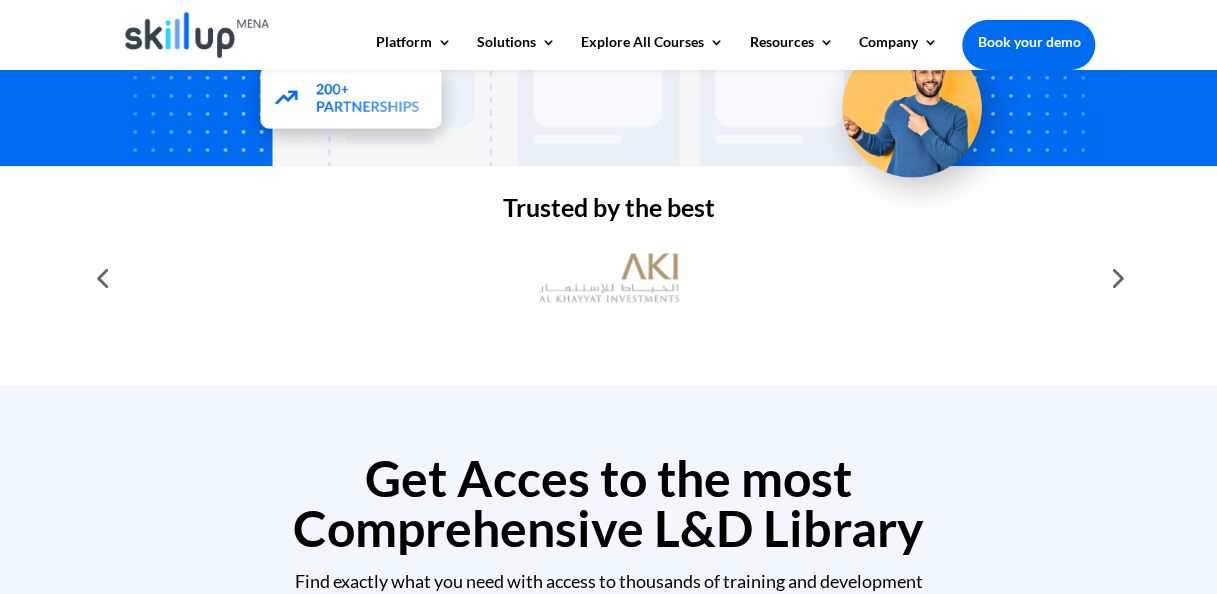 scroll, scrollTop: 558, scrollLeft: 0, axis: vertical 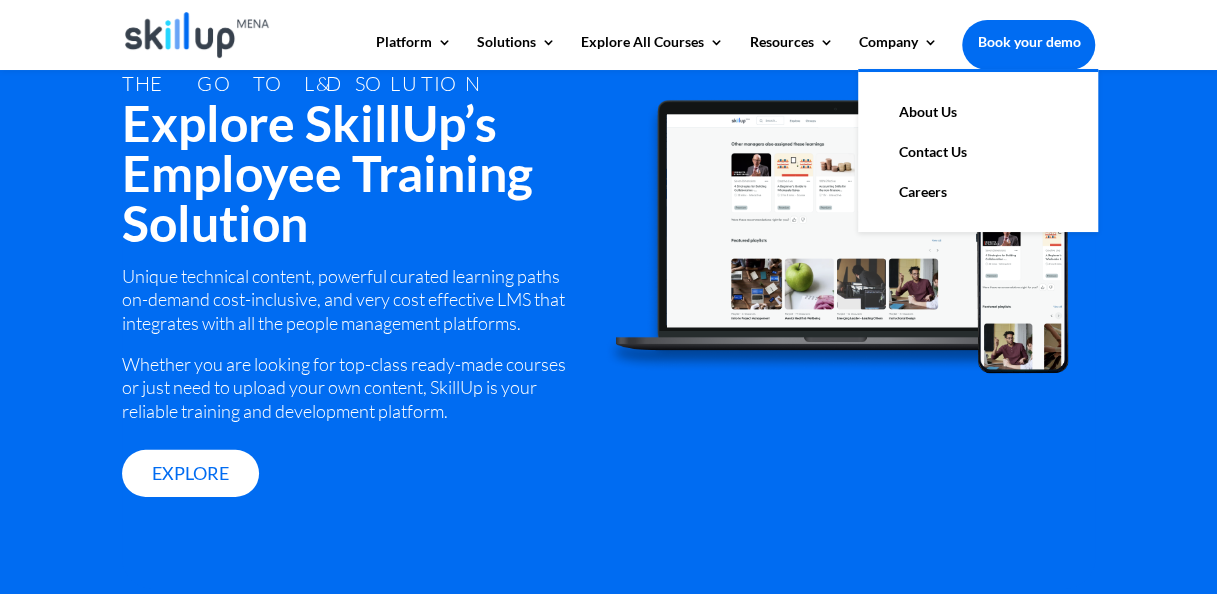 click on "About Us" at bounding box center (978, 112) 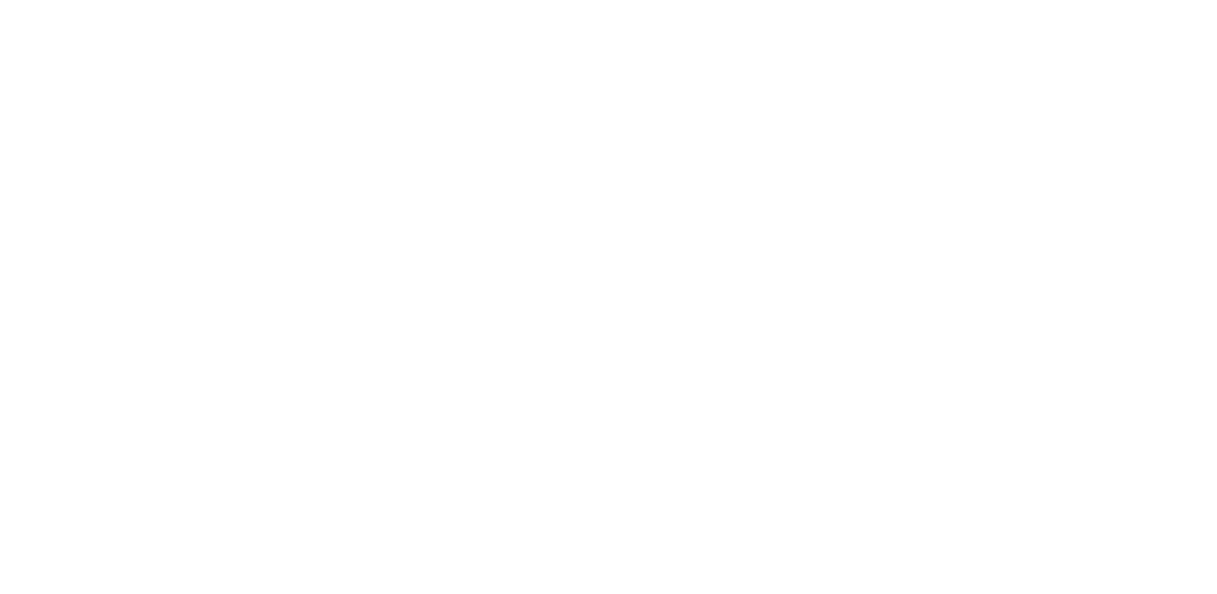 scroll, scrollTop: 0, scrollLeft: 0, axis: both 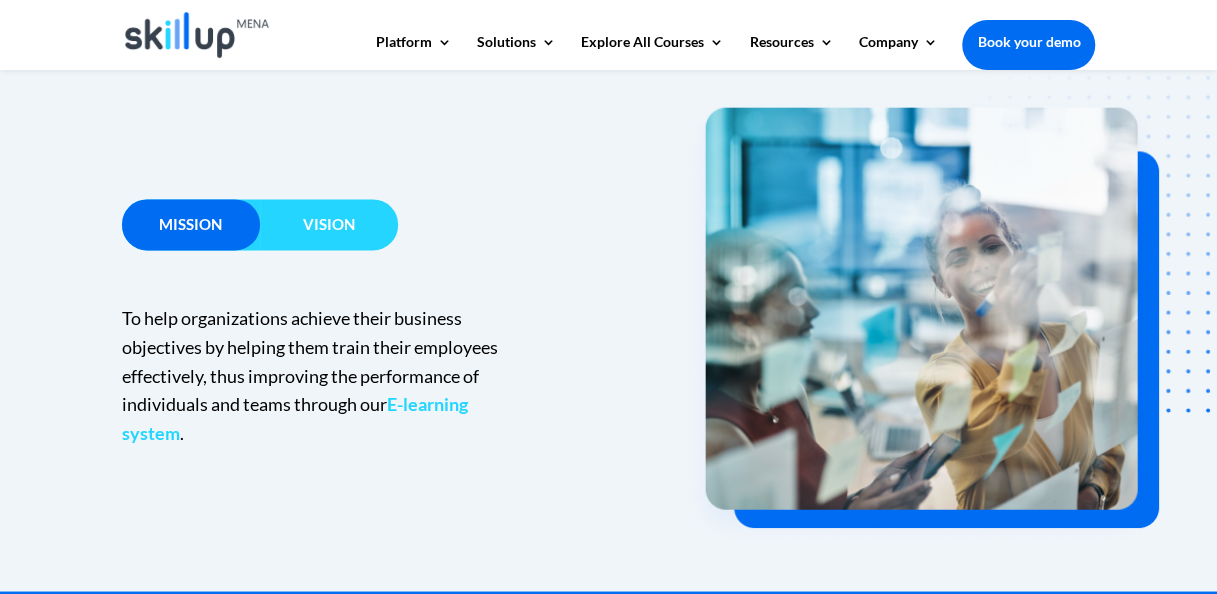 click on "Vision" at bounding box center [329, 224] 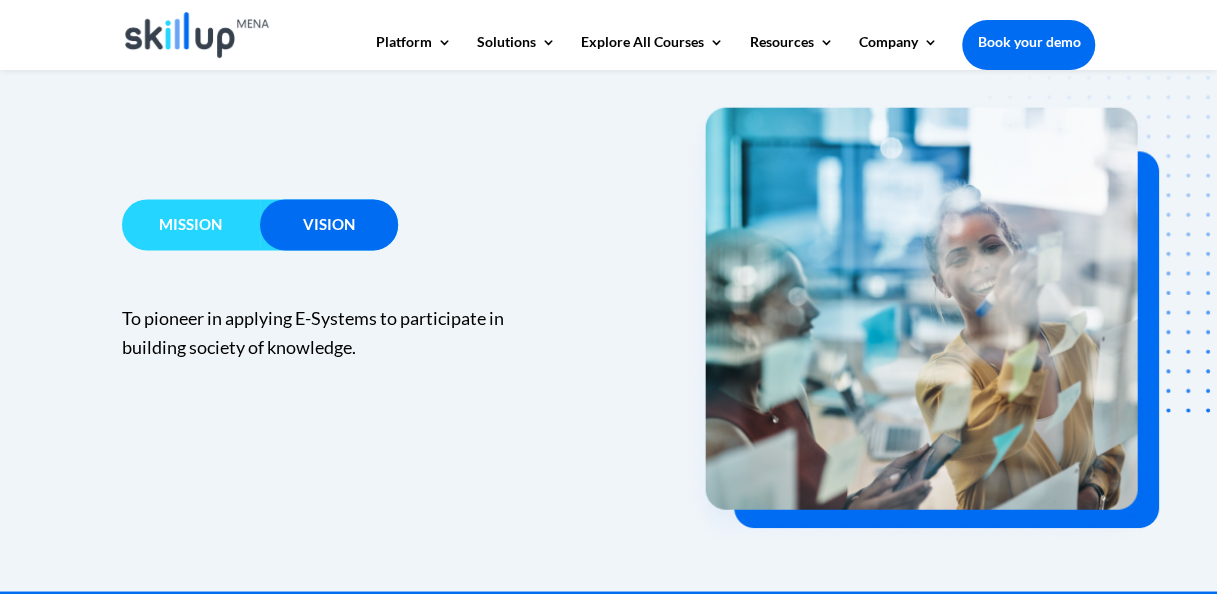 click on "Mission" at bounding box center (190, 224) 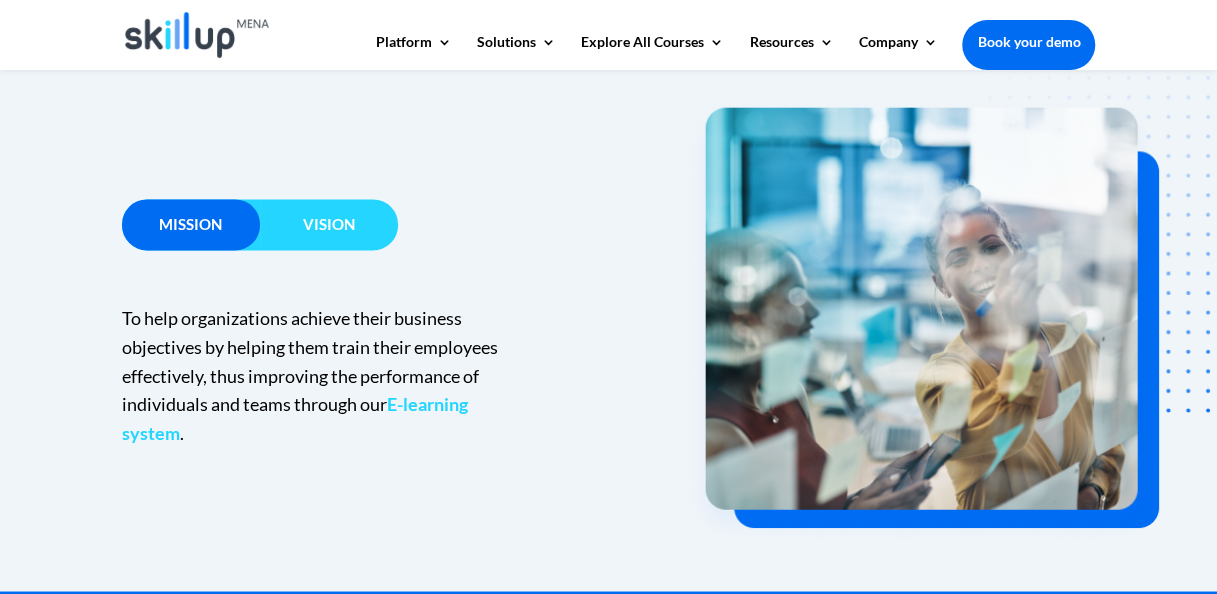 click on "Vision" at bounding box center [329, 224] 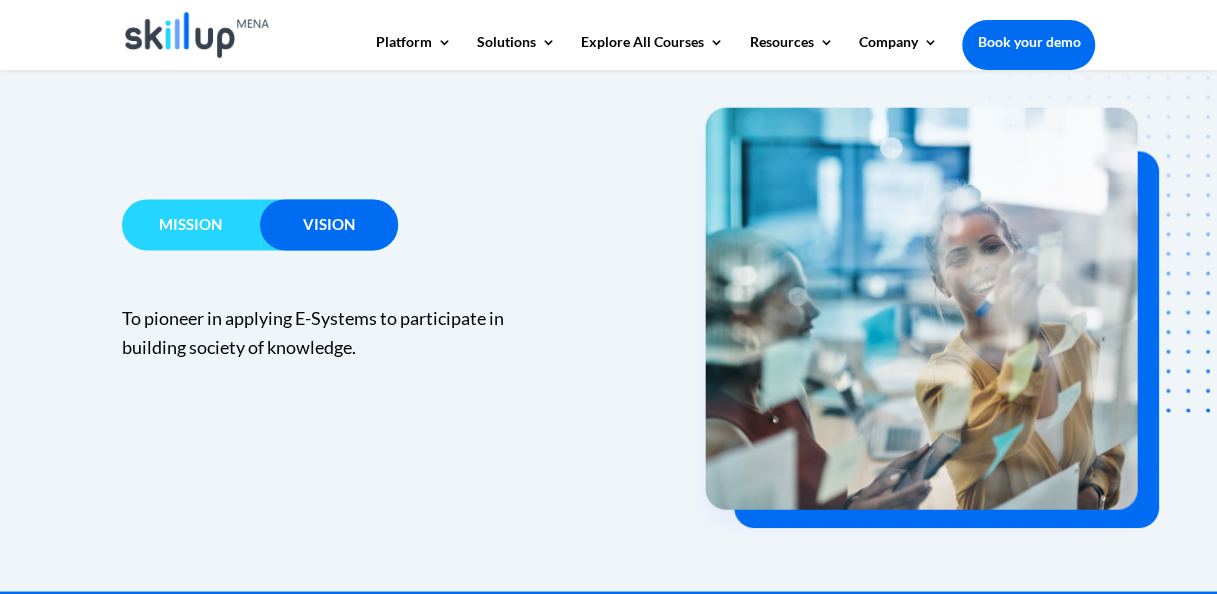 click on "Mission" at bounding box center (190, 224) 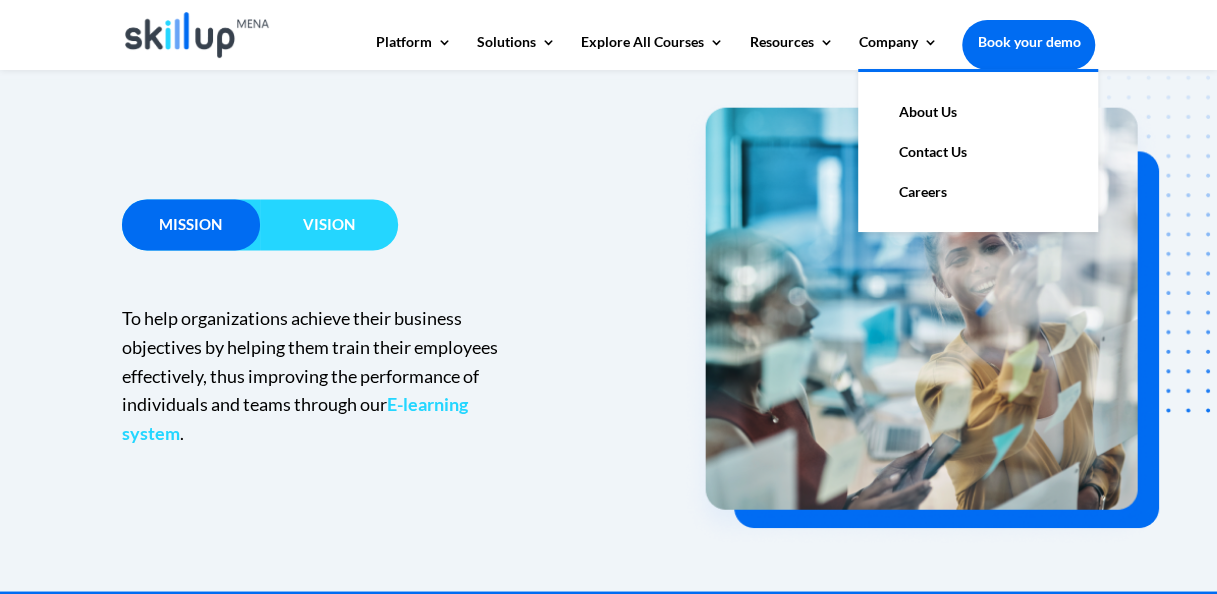 click on "Contact Us" at bounding box center (978, 152) 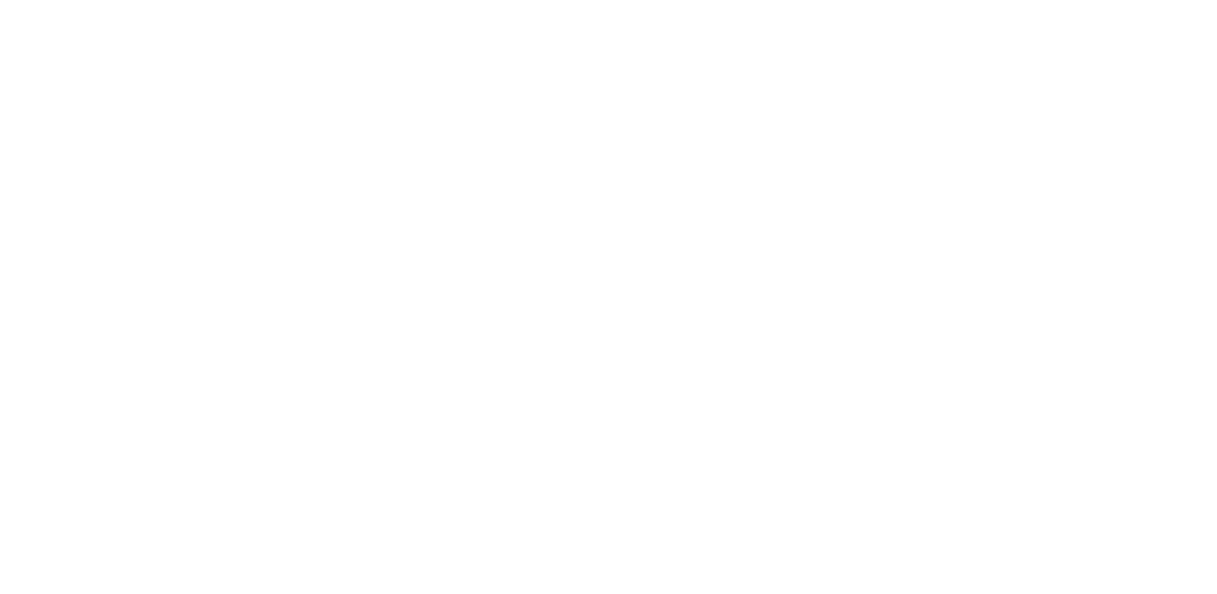 scroll, scrollTop: 0, scrollLeft: 0, axis: both 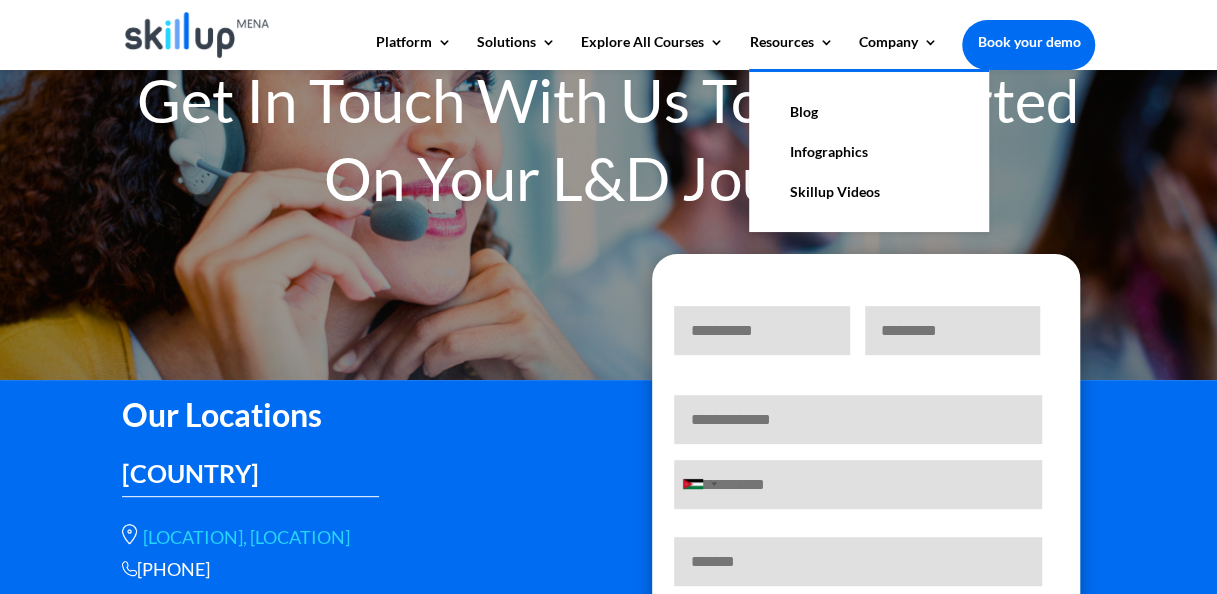 click on "Skillup Videos" at bounding box center [869, 192] 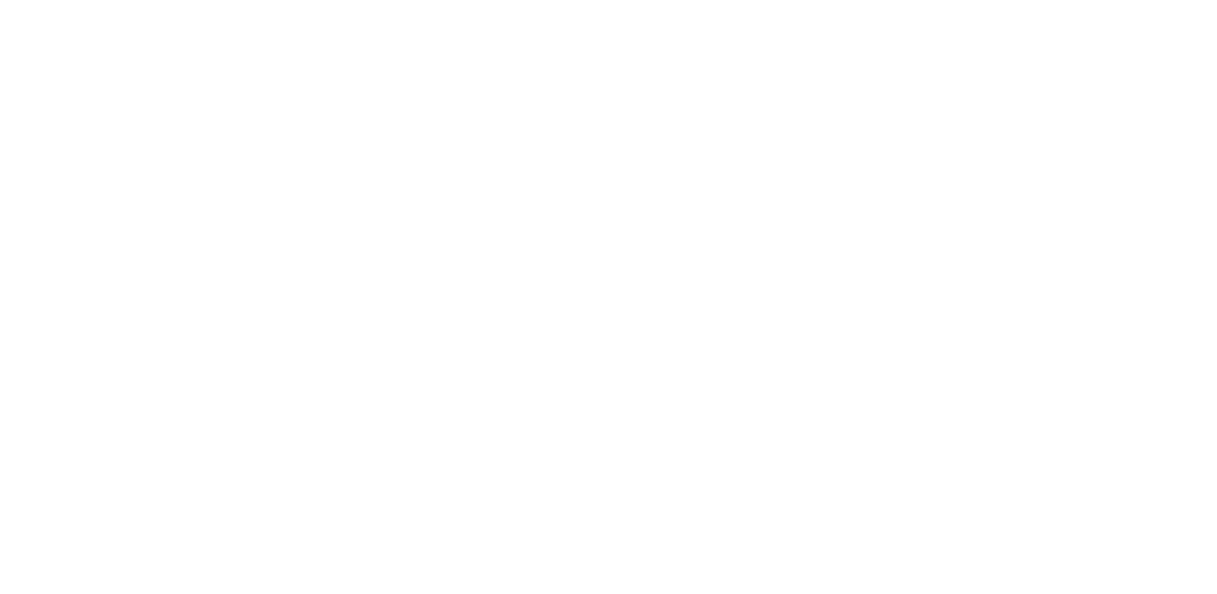 scroll, scrollTop: 0, scrollLeft: 0, axis: both 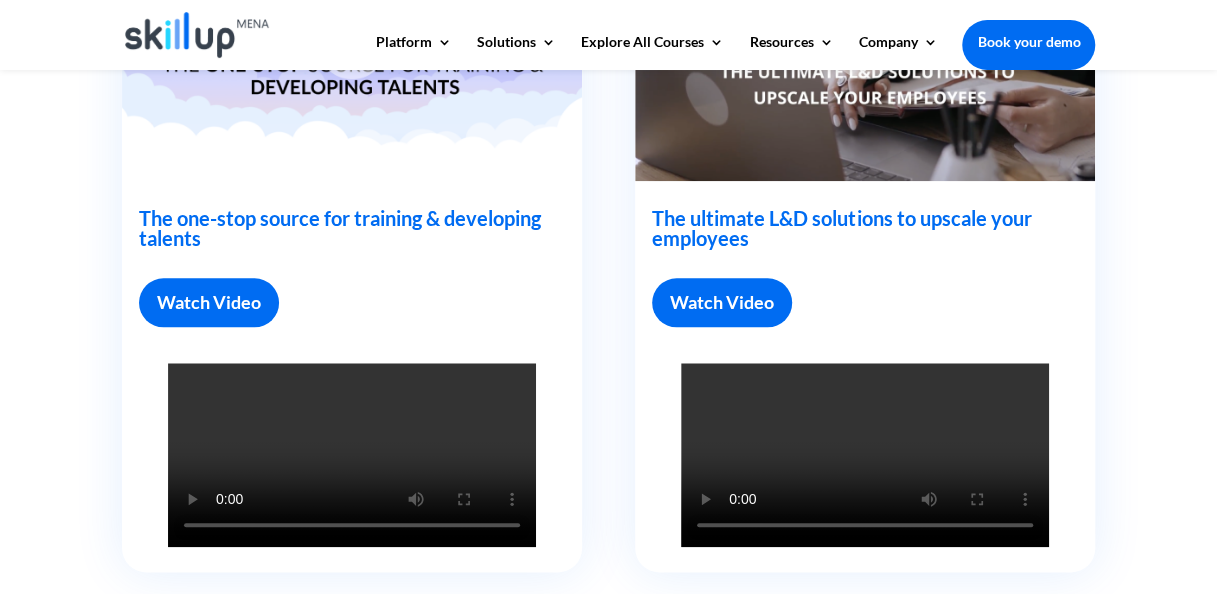 click on "Watch Video" at bounding box center [722, 302] 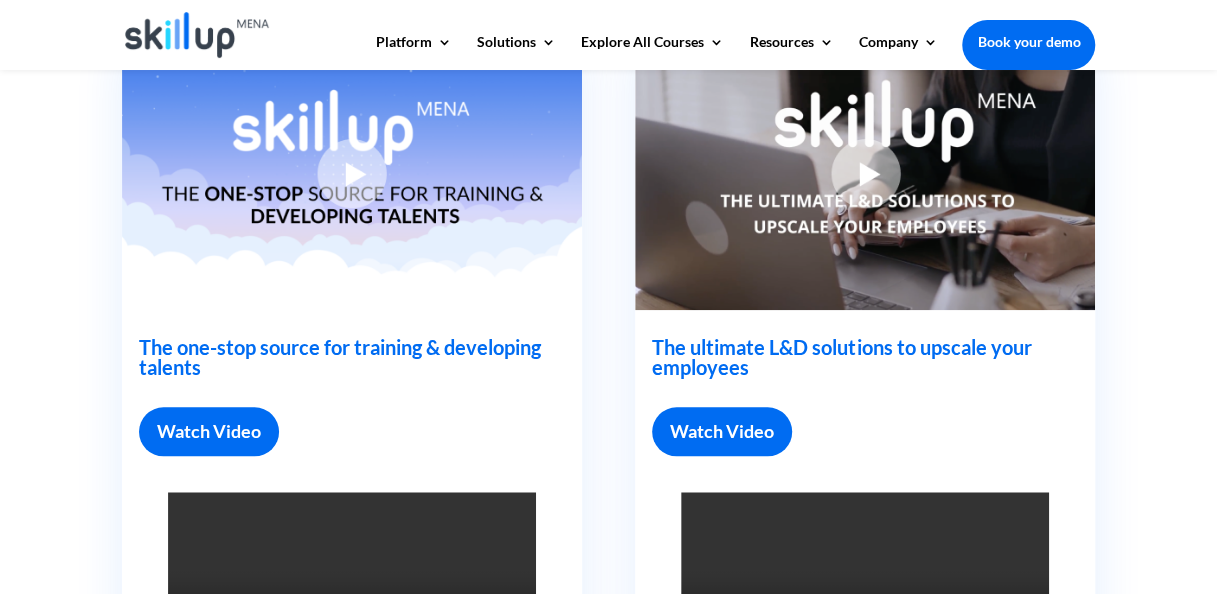 scroll, scrollTop: 674, scrollLeft: 0, axis: vertical 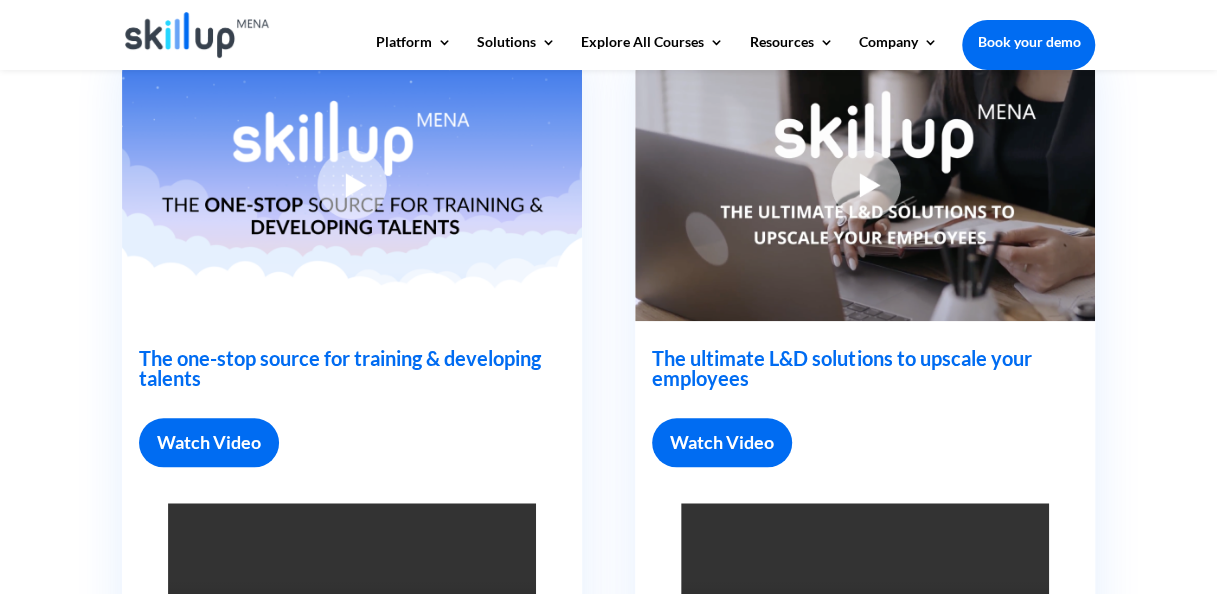 click on "The ultimate L&D solutions to upscale your employees" at bounding box center [853, 373] 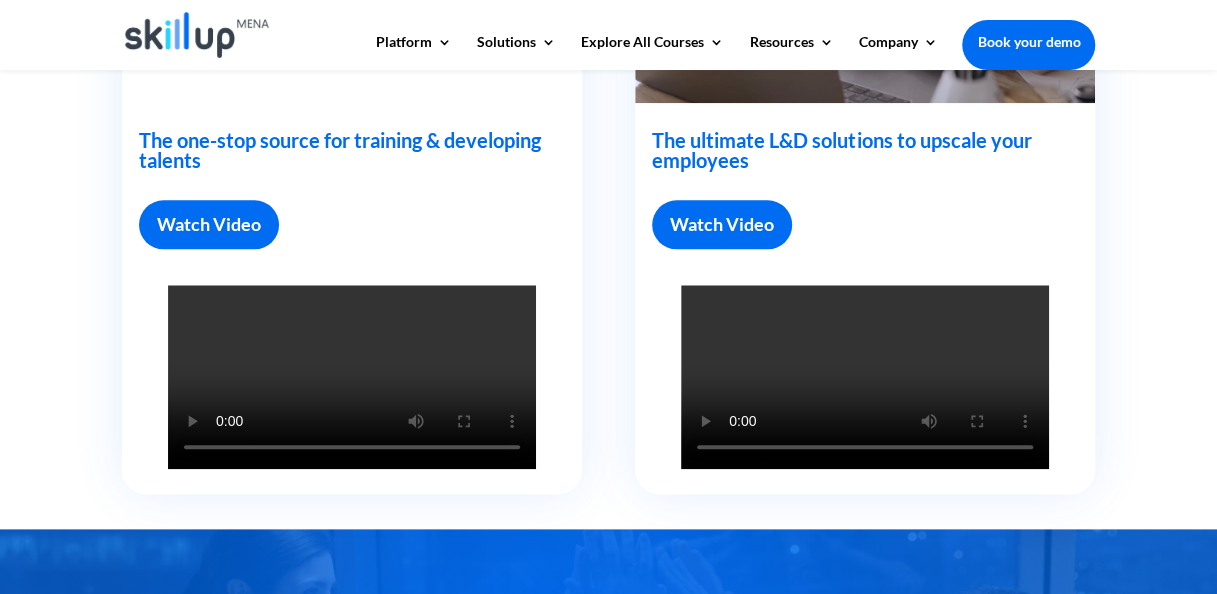 scroll, scrollTop: 852, scrollLeft: 0, axis: vertical 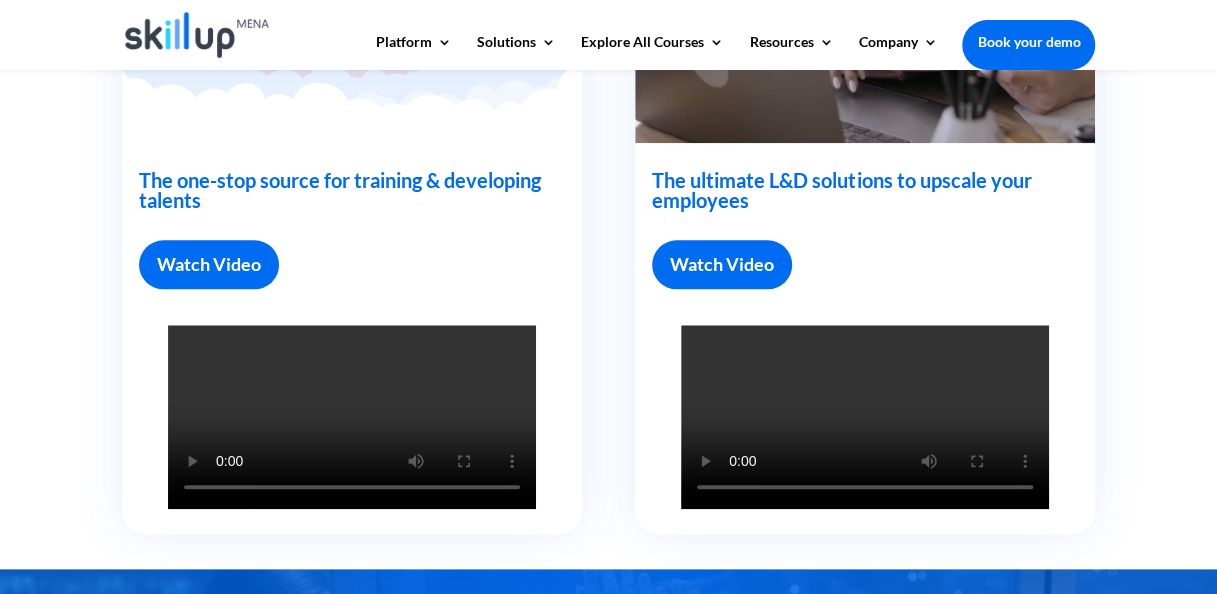 click on "Watch Video" at bounding box center (722, 264) 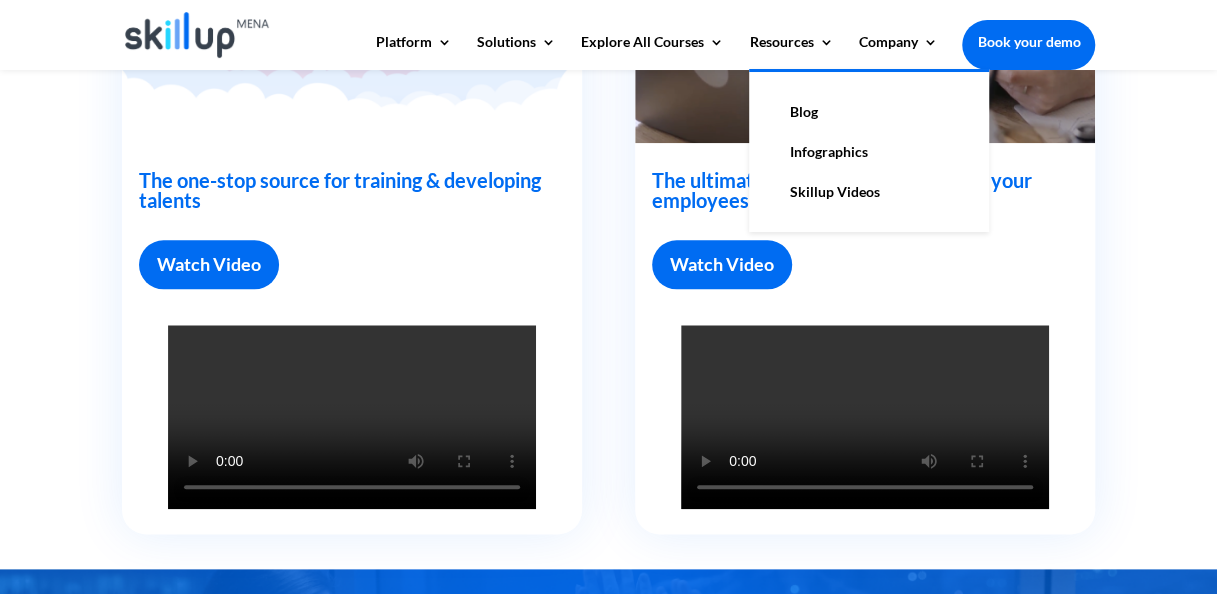 click on "Skillup Videos" at bounding box center (869, 192) 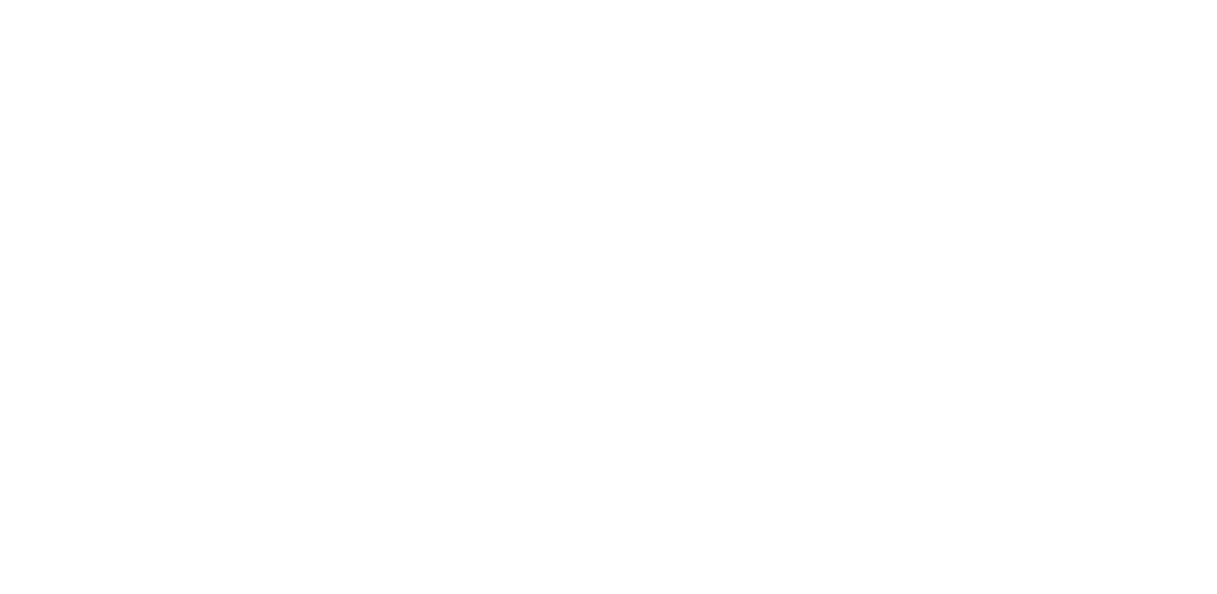 scroll, scrollTop: 0, scrollLeft: 0, axis: both 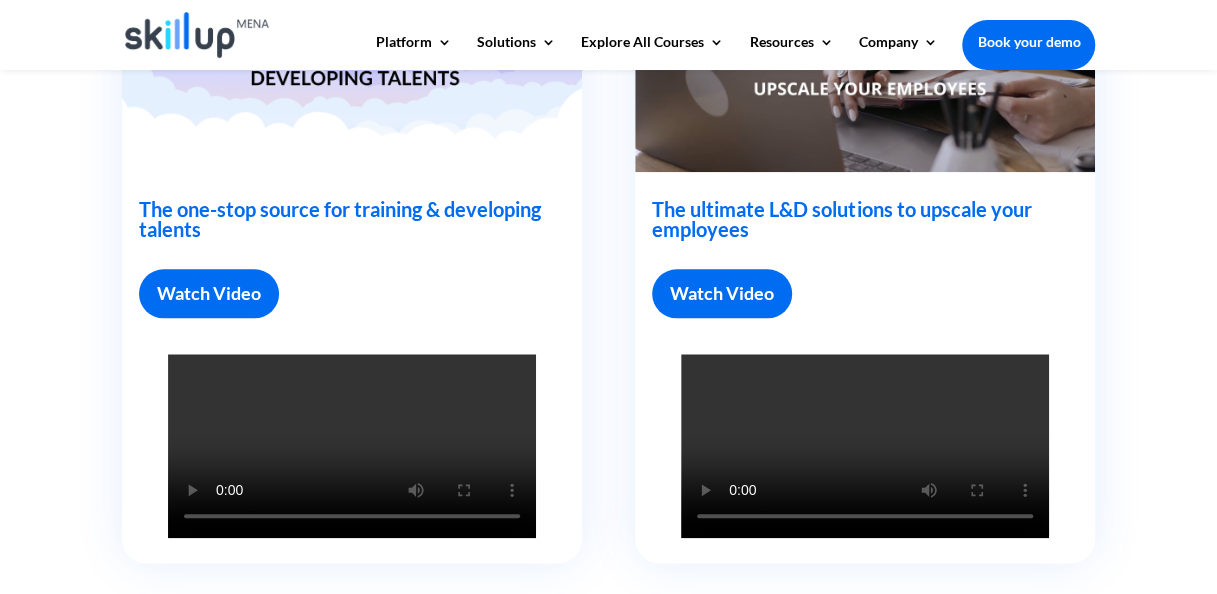 click on "Watch Video" at bounding box center [722, 293] 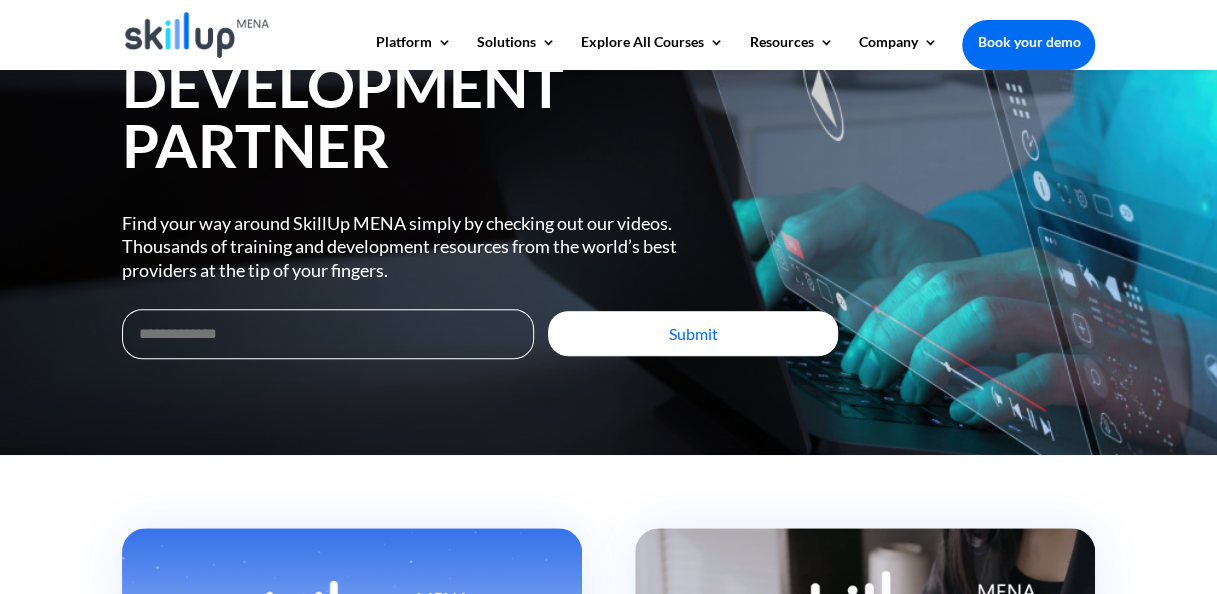 scroll, scrollTop: 0, scrollLeft: 0, axis: both 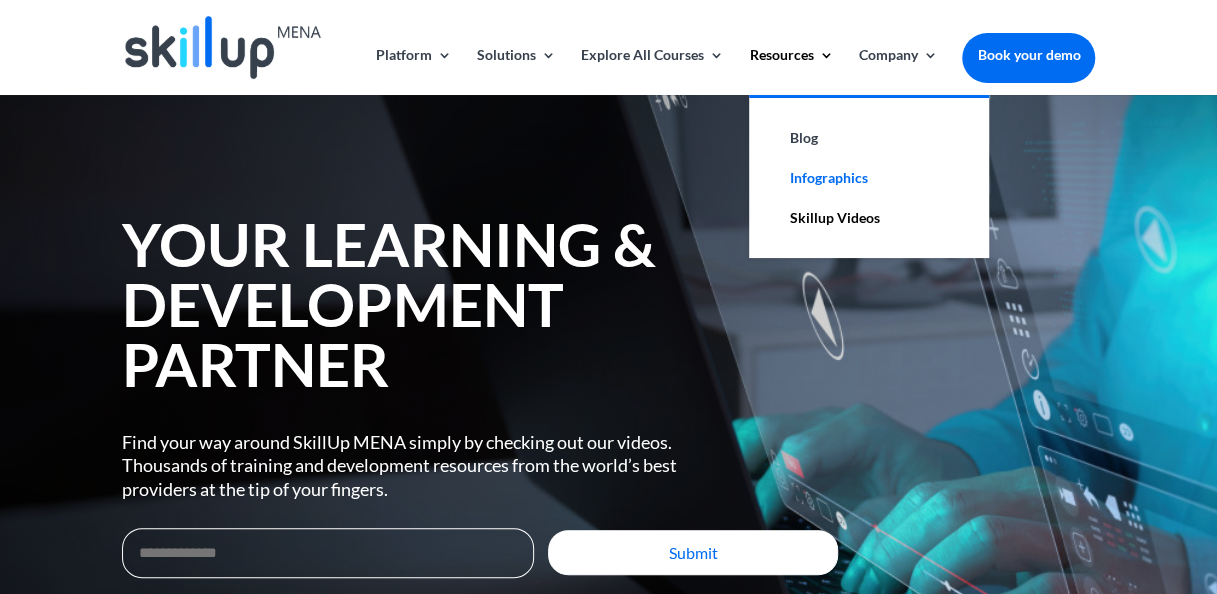 click on "Infographics" at bounding box center [869, 178] 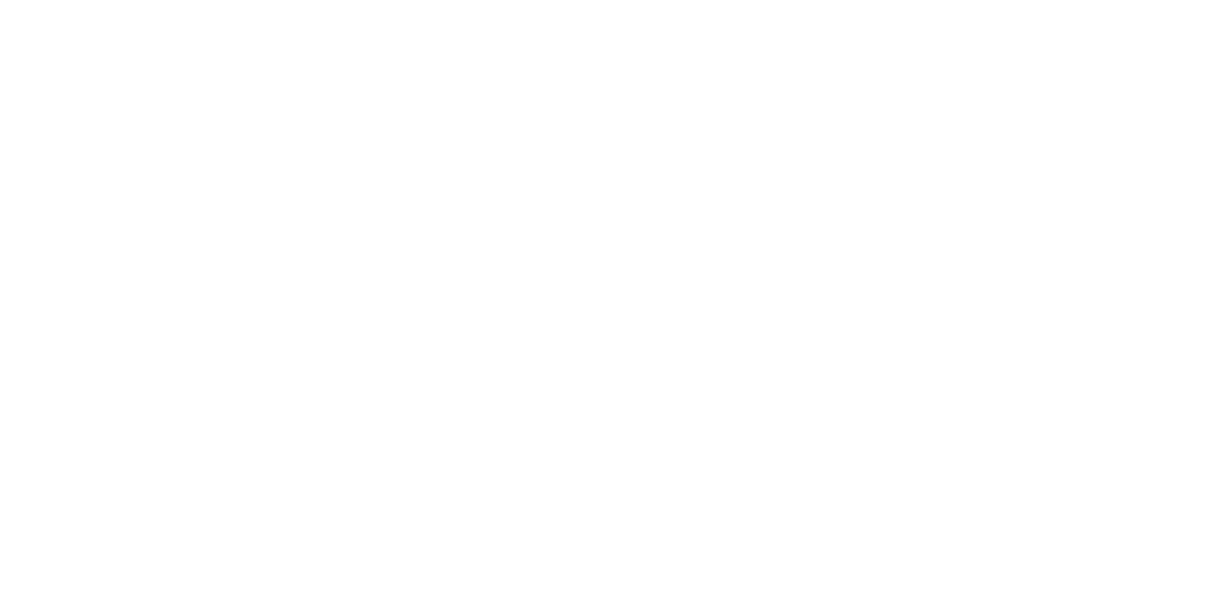 scroll, scrollTop: 0, scrollLeft: 0, axis: both 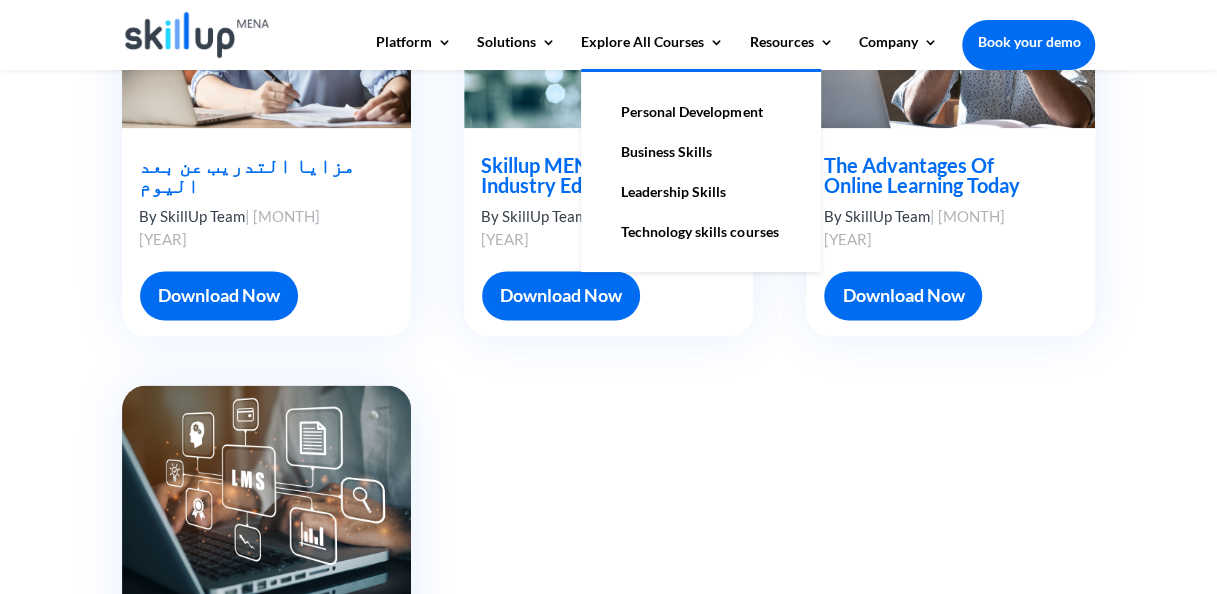 click on "Personal Development" at bounding box center [701, 112] 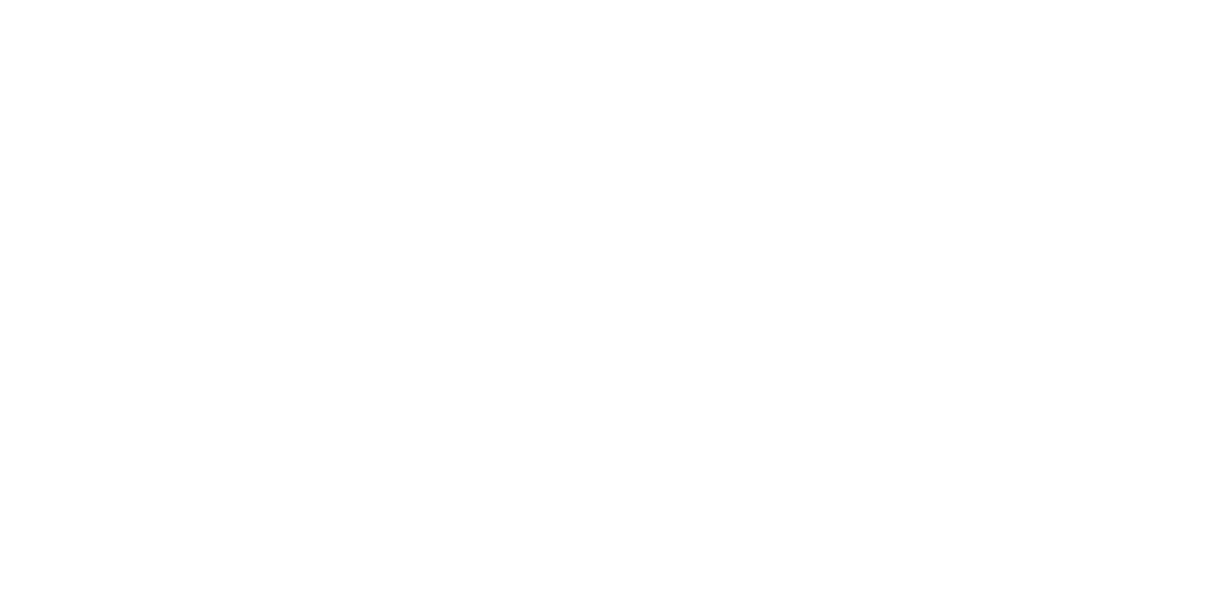 scroll, scrollTop: 0, scrollLeft: 0, axis: both 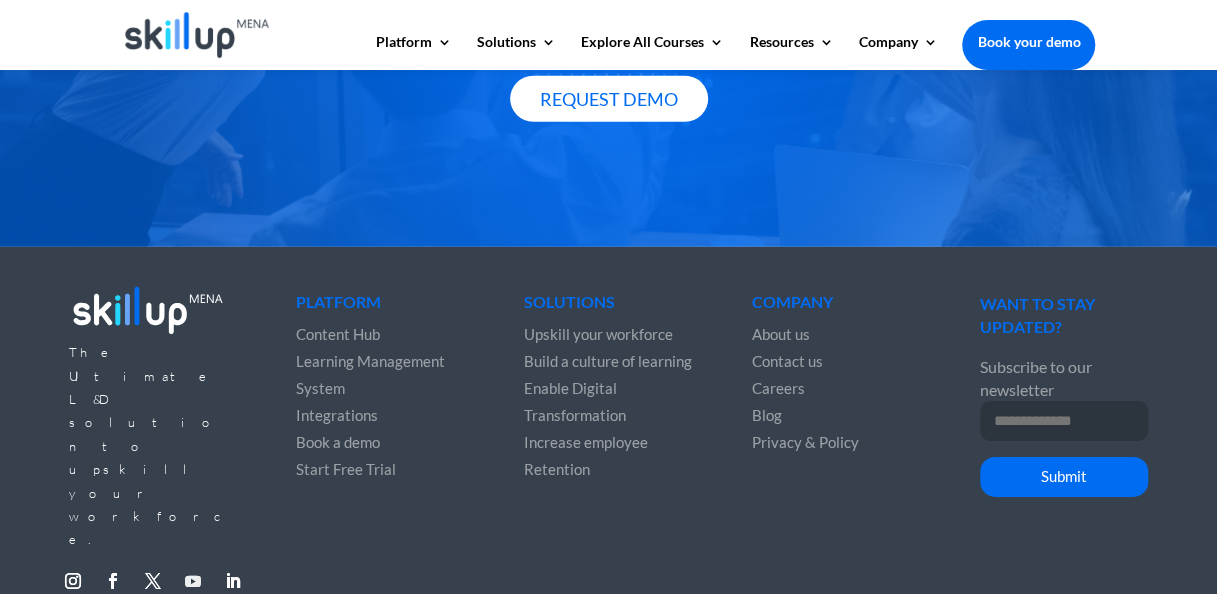 click on "Follow" at bounding box center [193, 581] 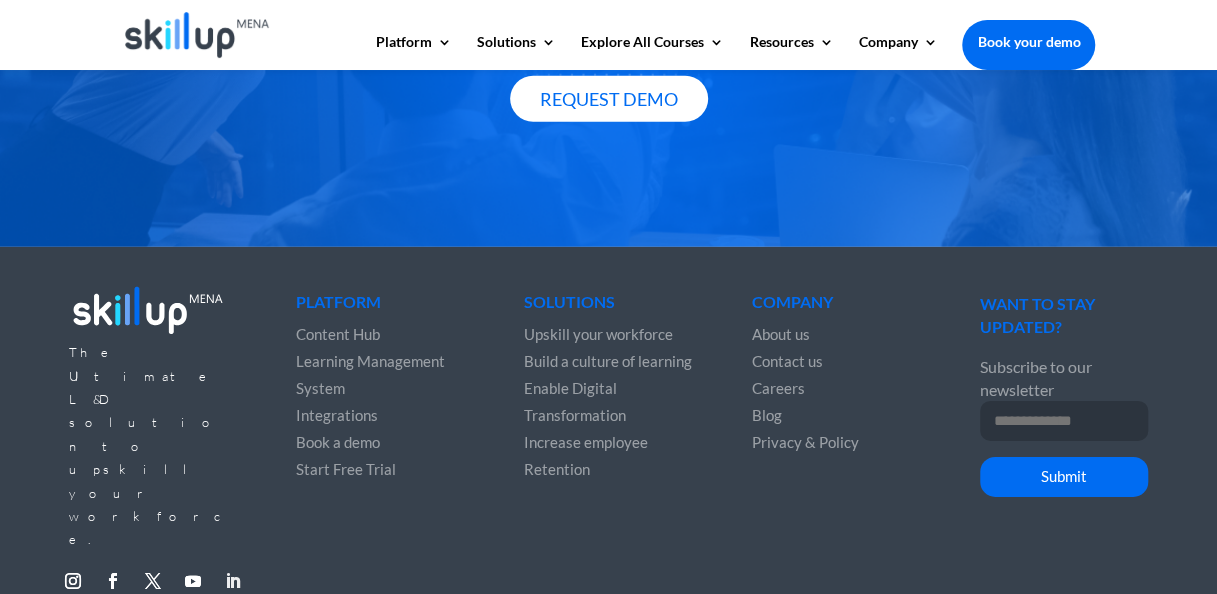click on "Follow" at bounding box center (233, 581) 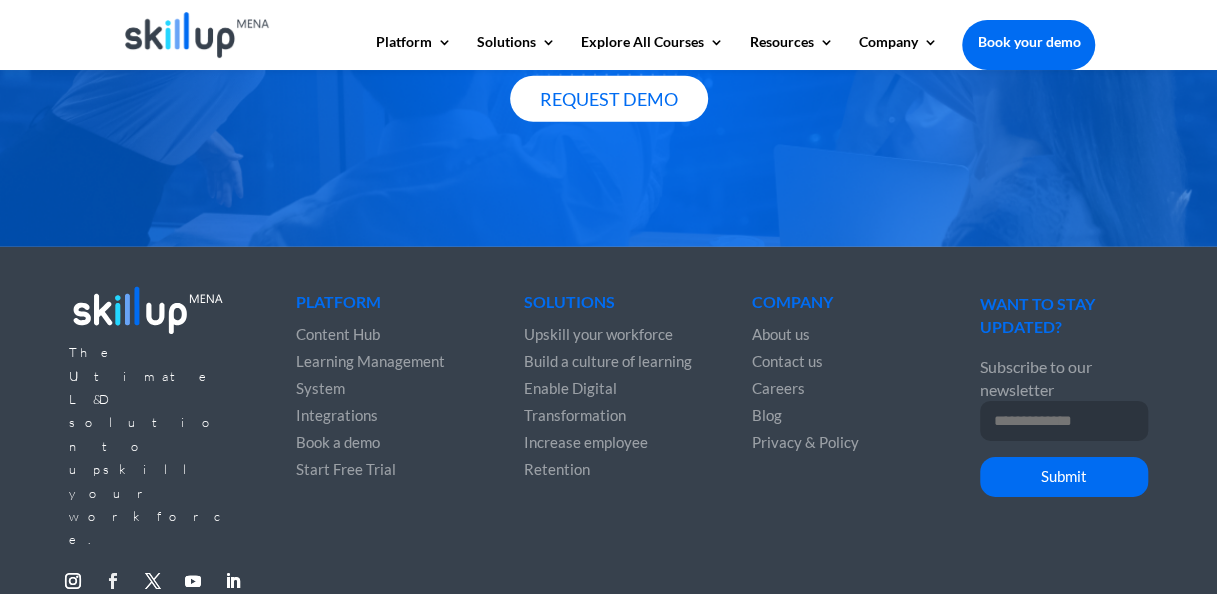 click on "Follow" at bounding box center (113, 581) 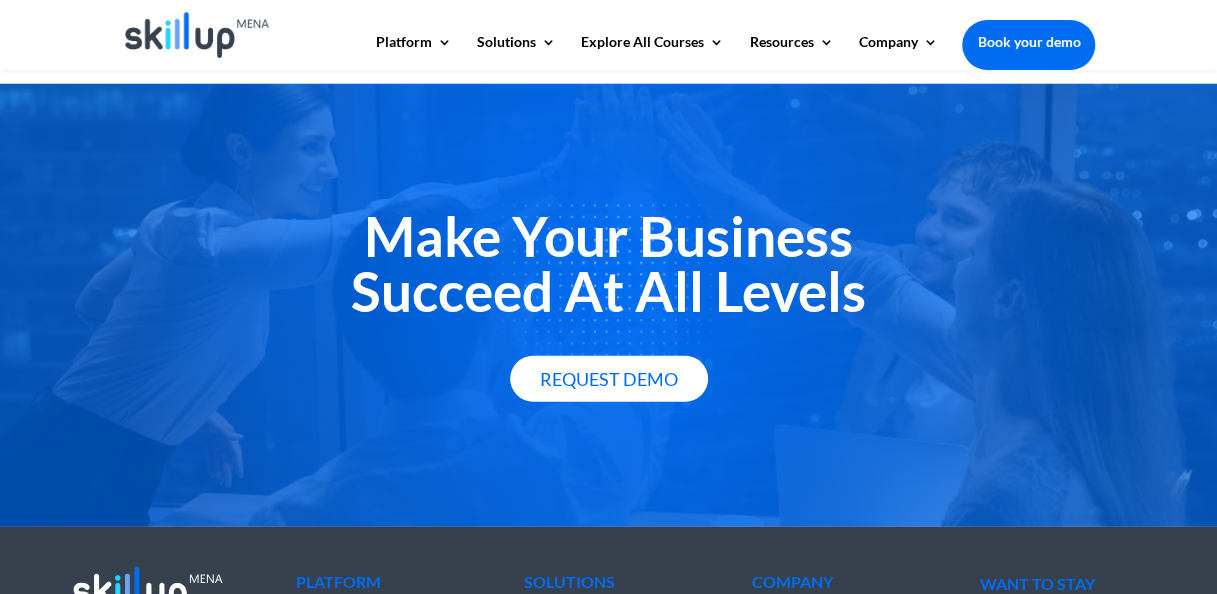scroll, scrollTop: 2598, scrollLeft: 0, axis: vertical 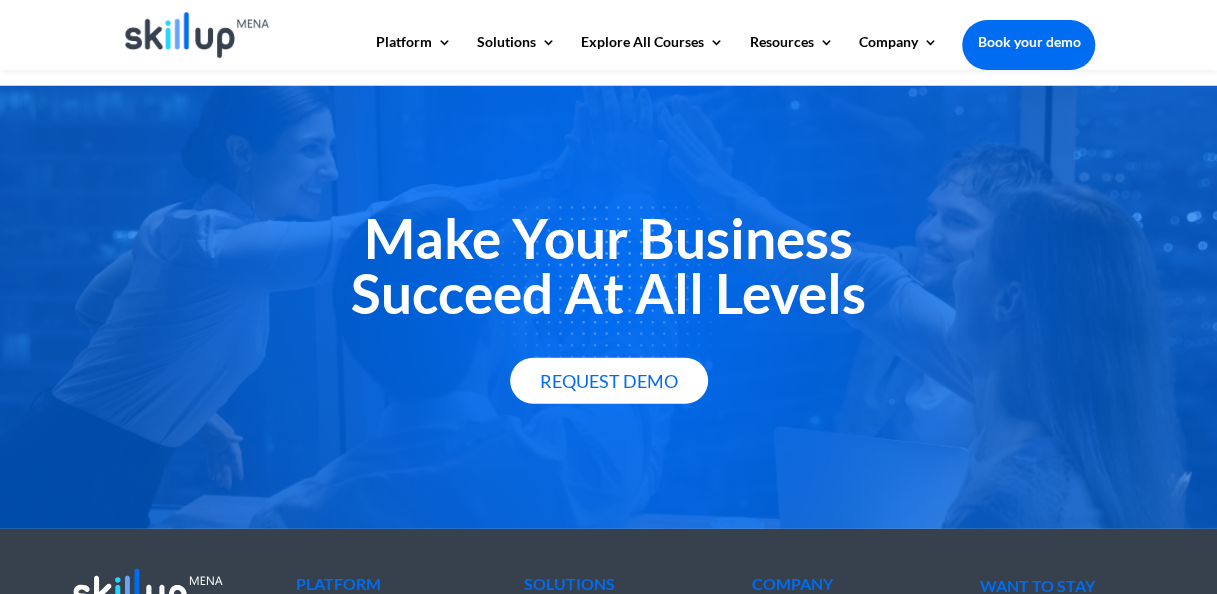 click at bounding box center (197, 35) 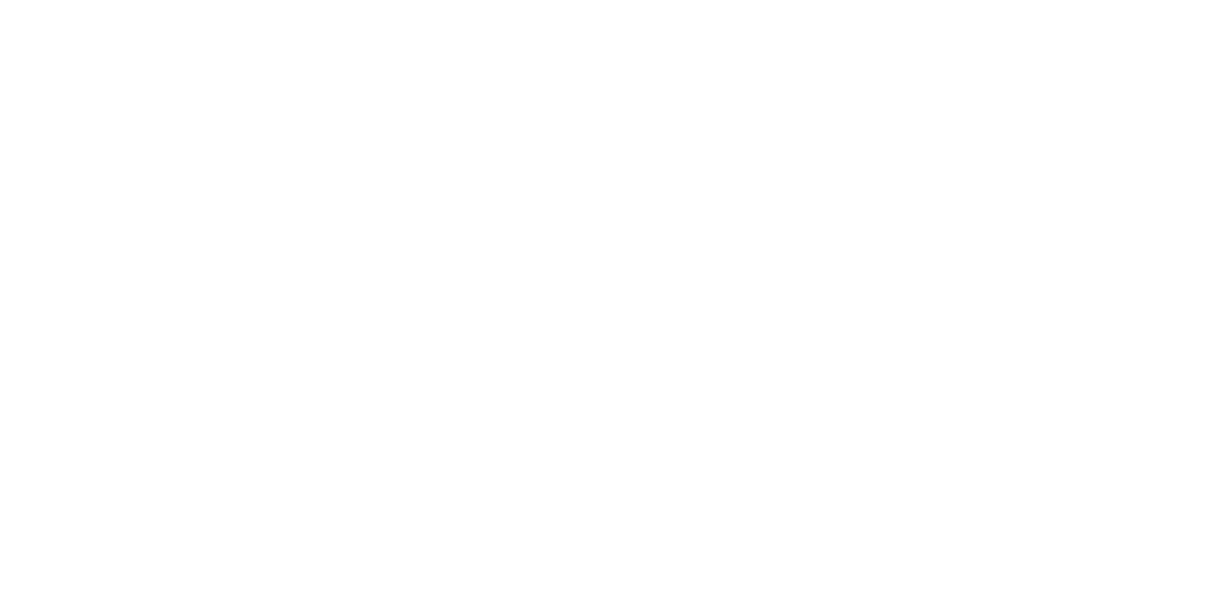 scroll, scrollTop: 0, scrollLeft: 0, axis: both 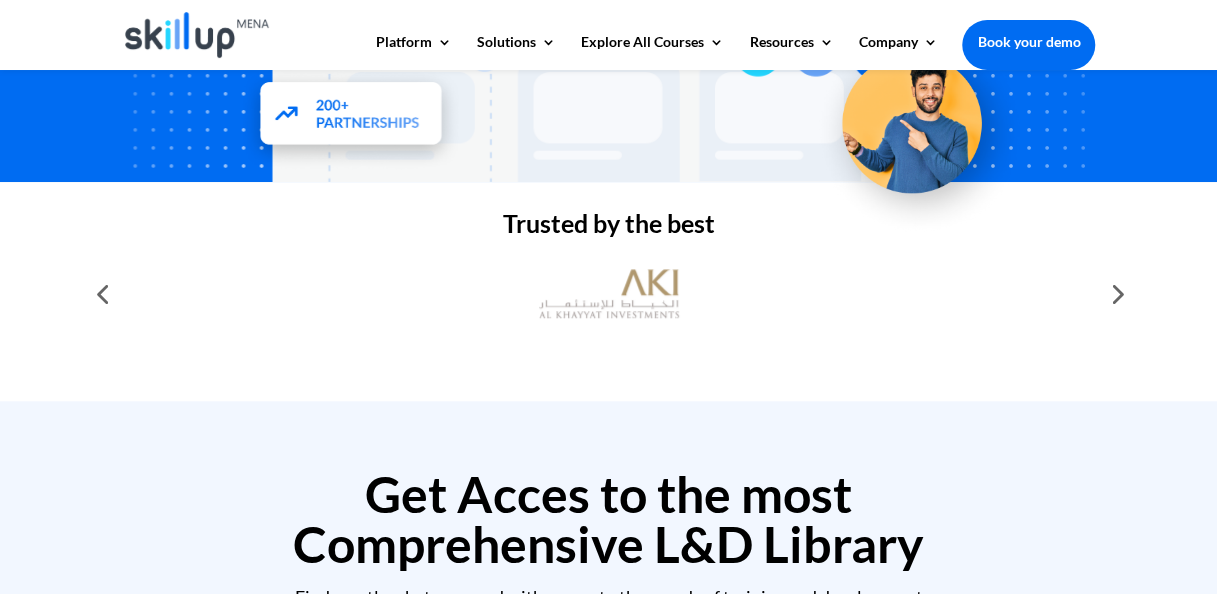 click at bounding box center [1115, 294] 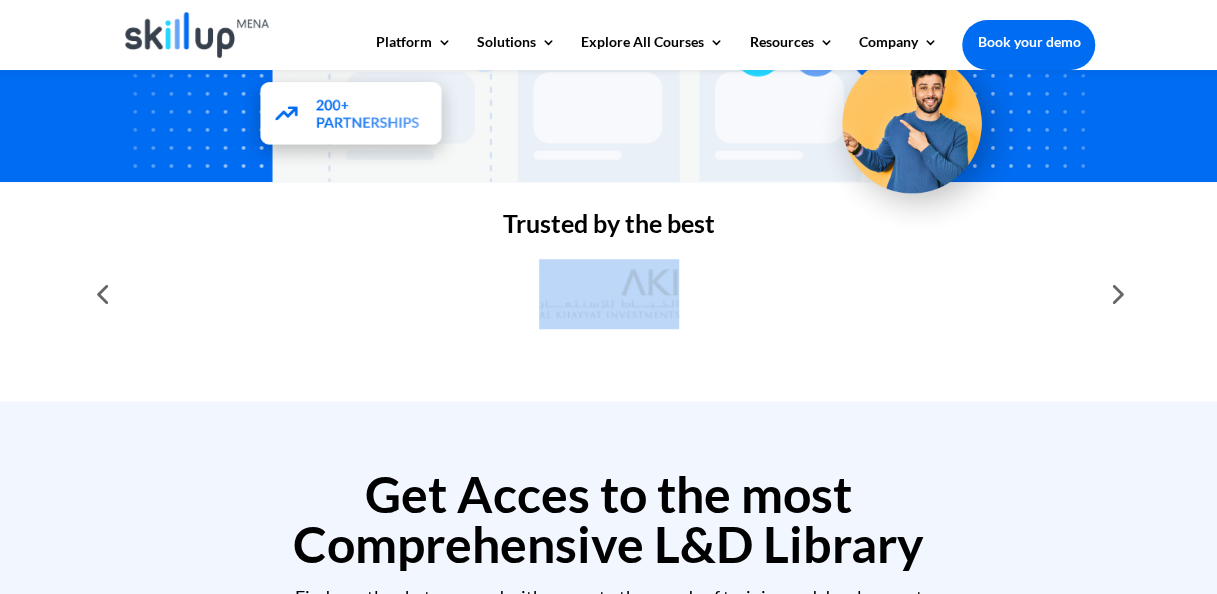 click at bounding box center [1115, 294] 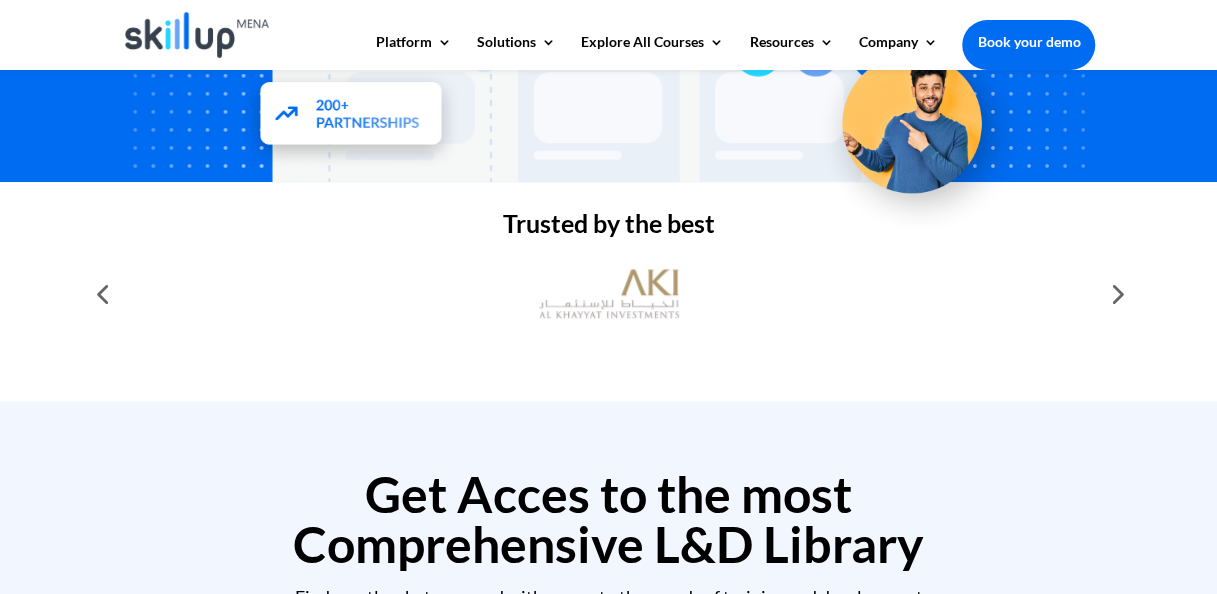 click at bounding box center [1115, 294] 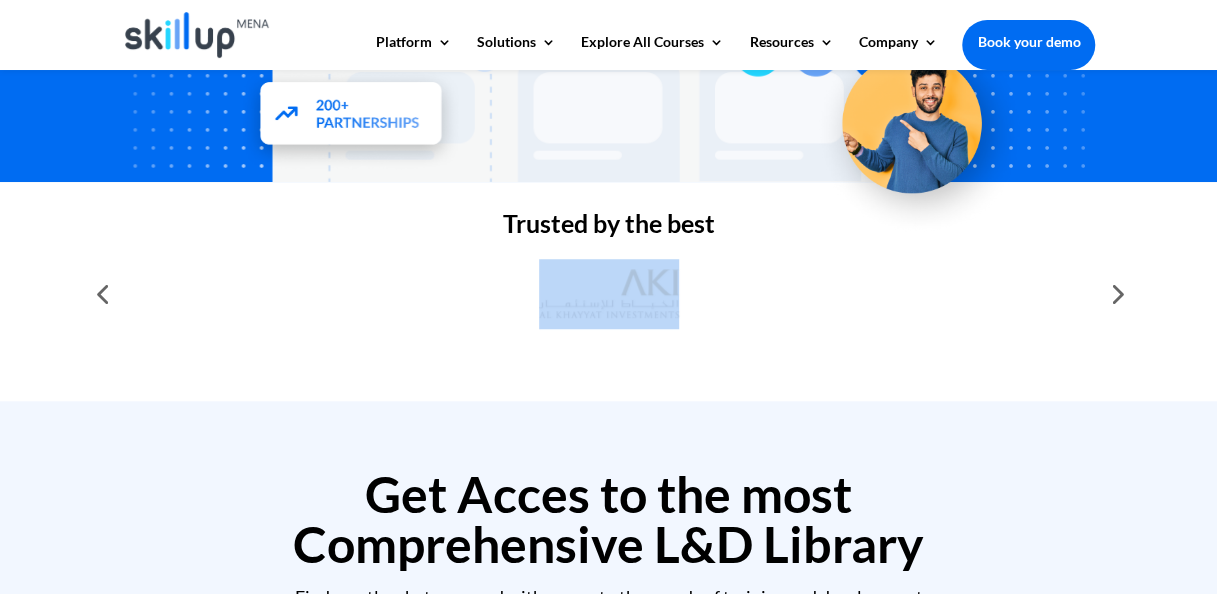 click at bounding box center (102, 294) 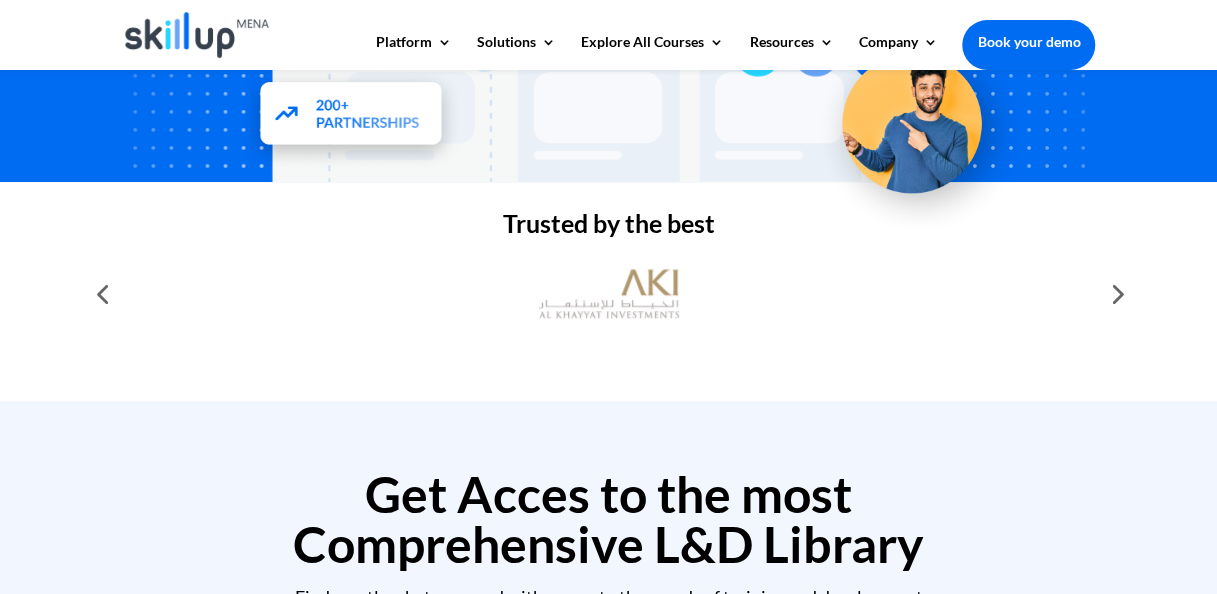 click at bounding box center [102, 294] 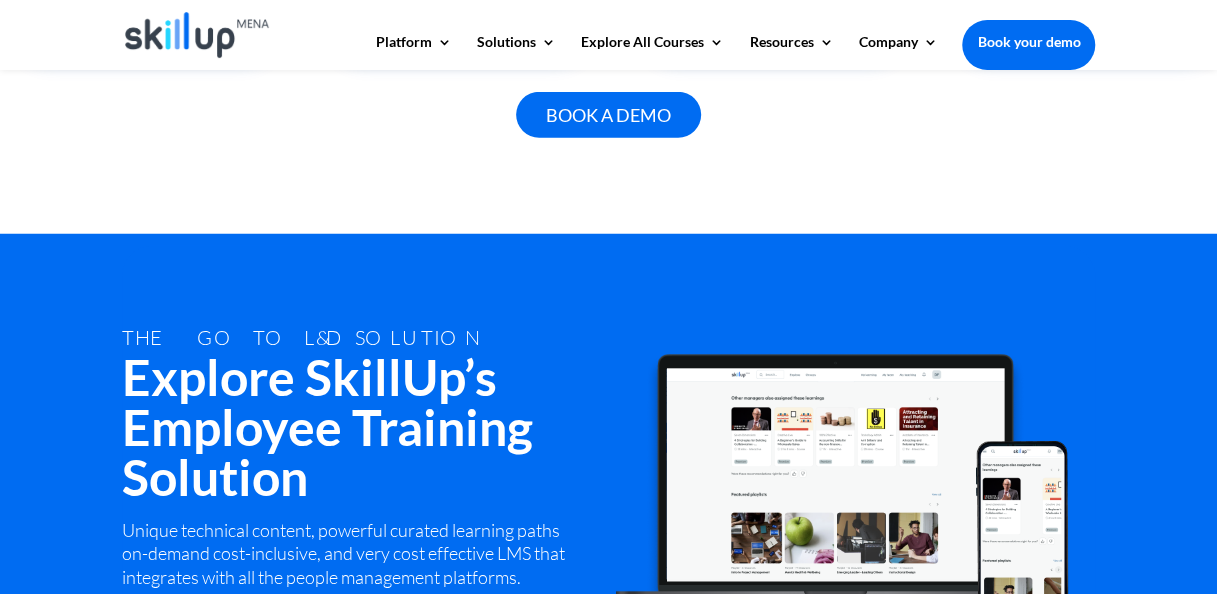 scroll, scrollTop: 2484, scrollLeft: 0, axis: vertical 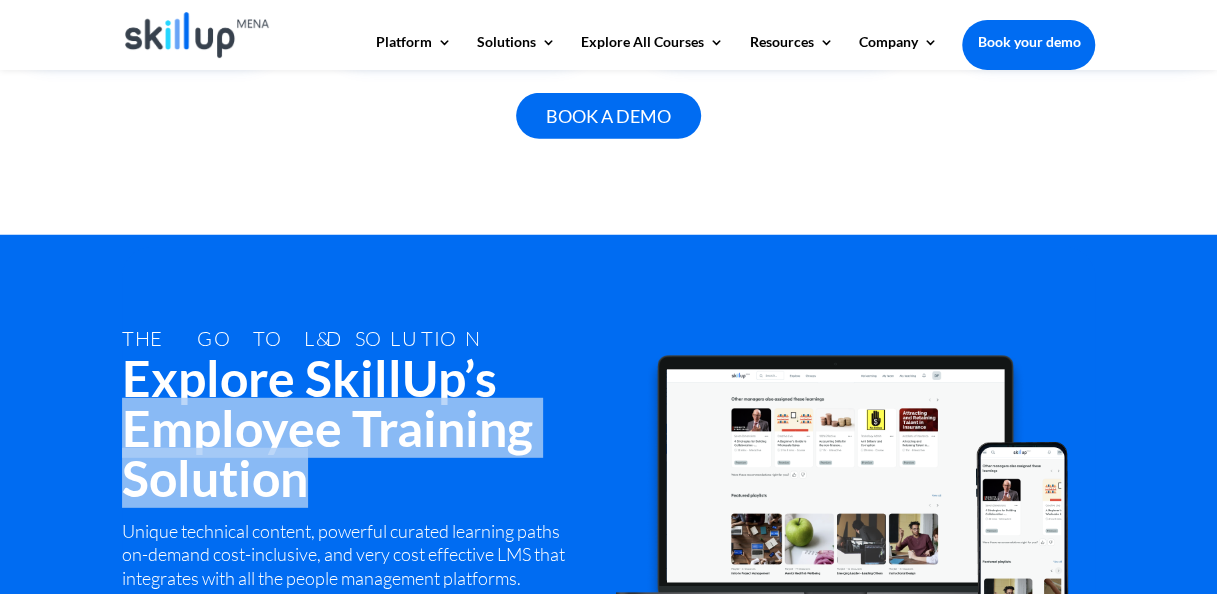 drag, startPoint x: 124, startPoint y: 422, endPoint x: 348, endPoint y: 488, distance: 233.52087 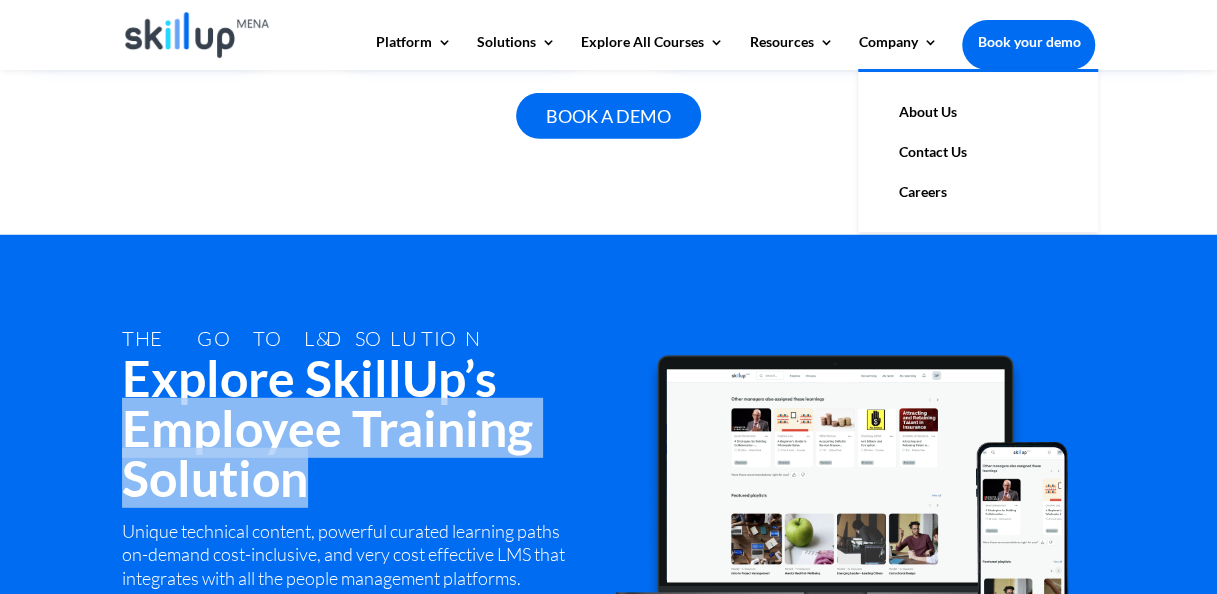 click on "About Us" at bounding box center [978, 112] 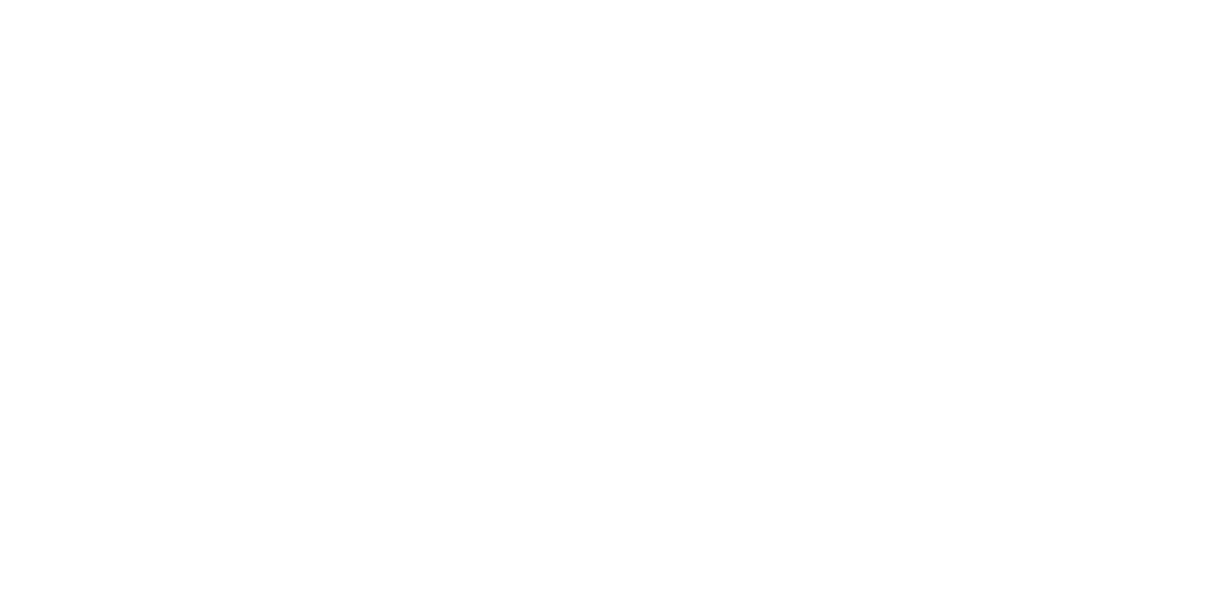 scroll, scrollTop: 0, scrollLeft: 0, axis: both 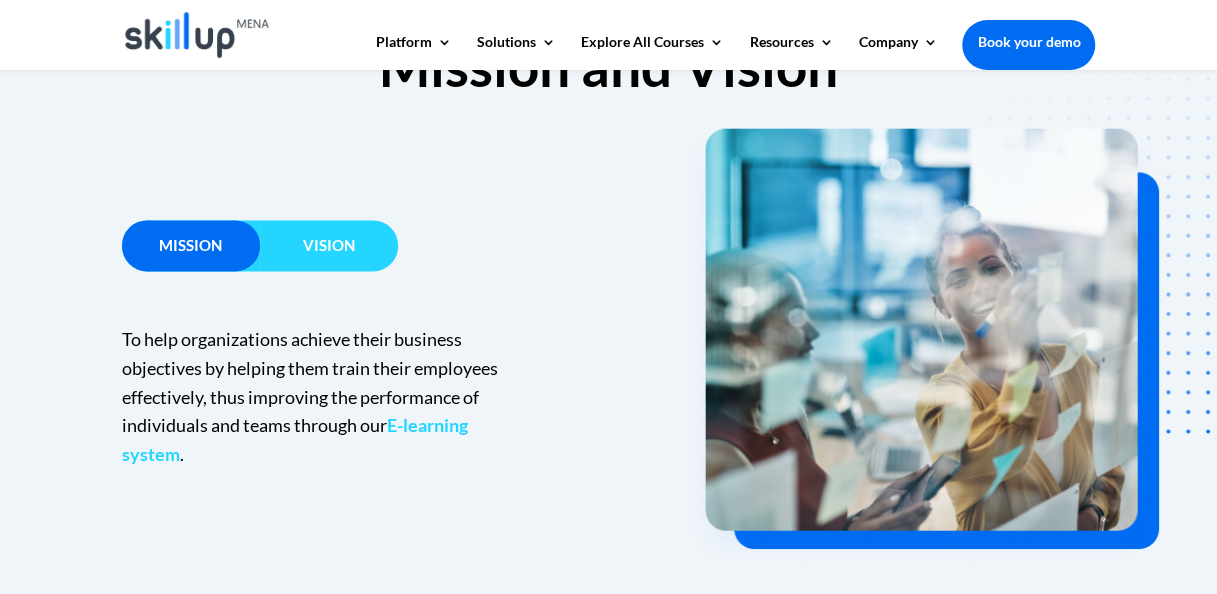 click on "Vision" at bounding box center (329, 245) 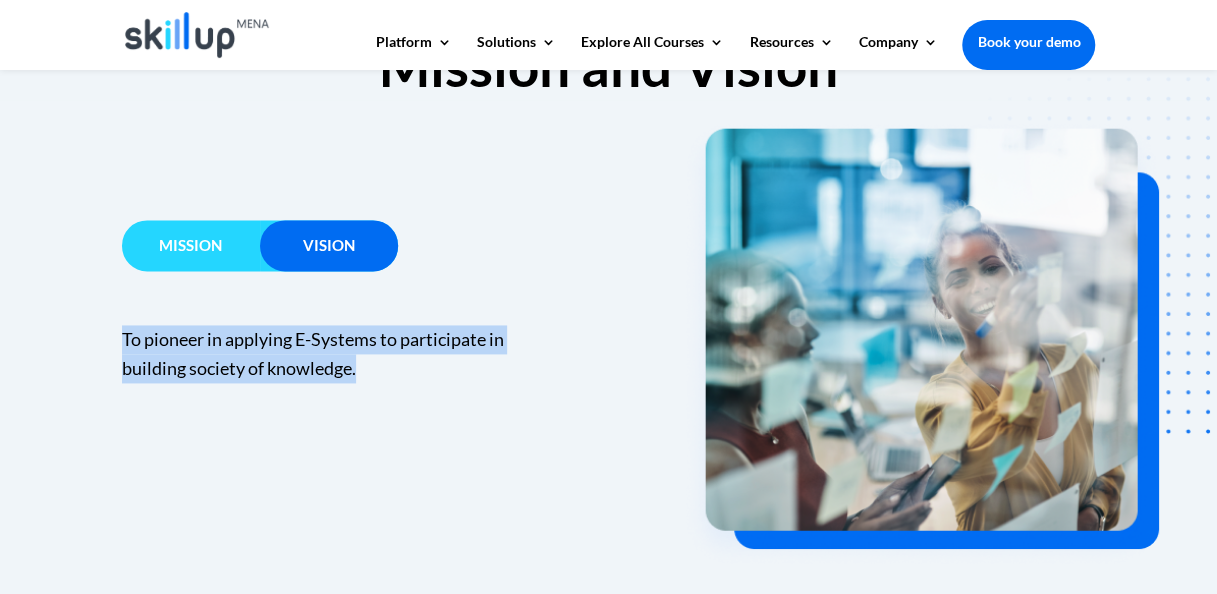 drag, startPoint x: 124, startPoint y: 332, endPoint x: 404, endPoint y: 365, distance: 281.93793 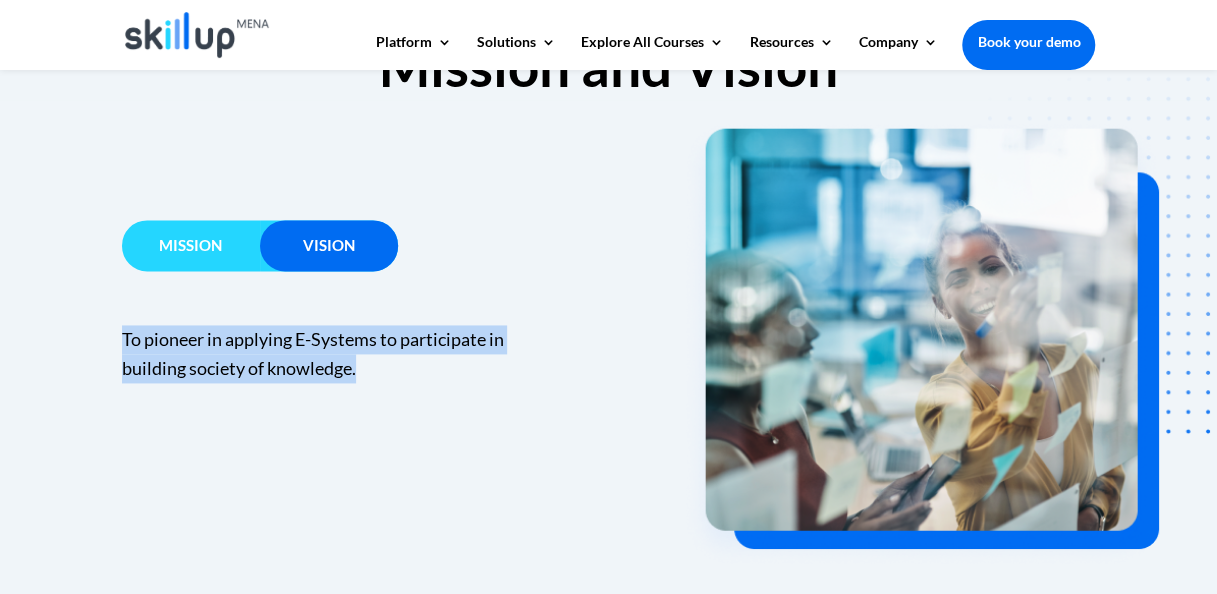 click on "To pioneer in applying E-Systems to participate in building society of knowledge." at bounding box center (316, 354) 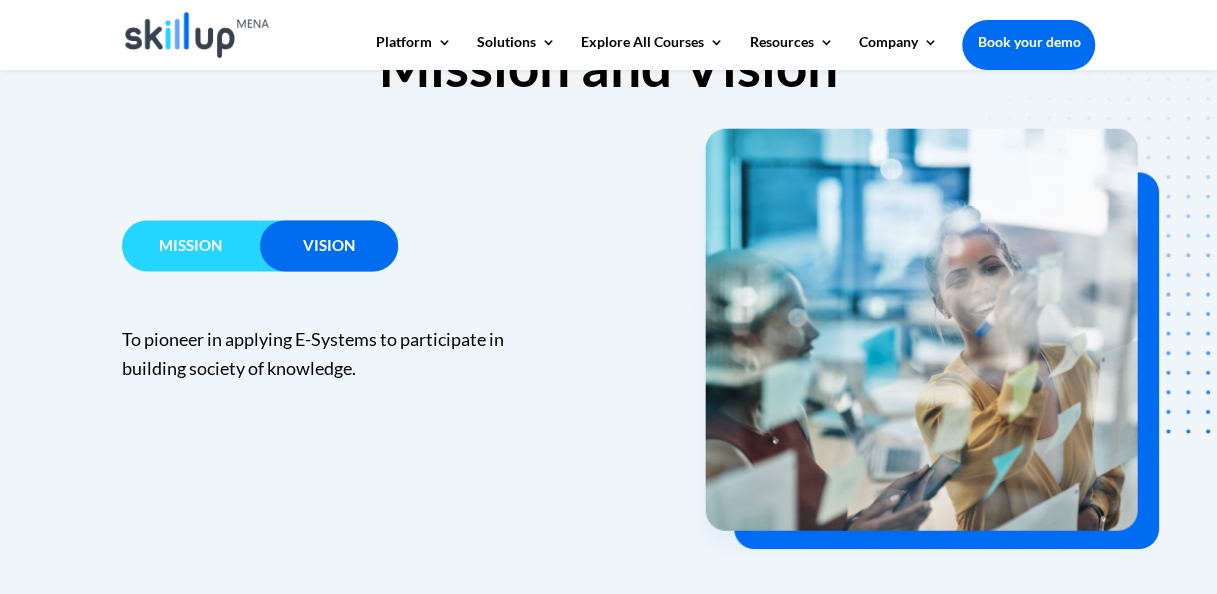 click on "Mission" at bounding box center (190, 245) 